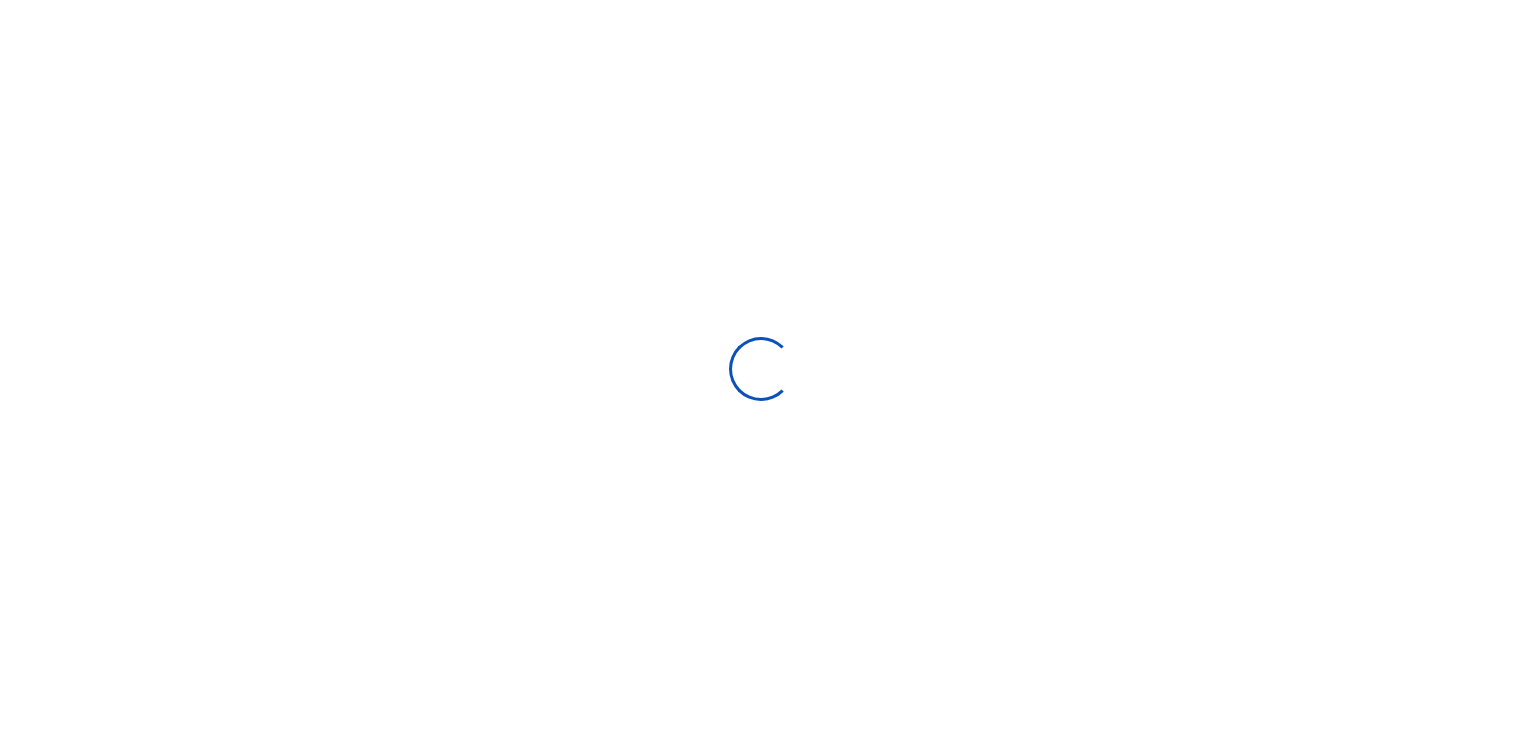 scroll, scrollTop: 0, scrollLeft: 0, axis: both 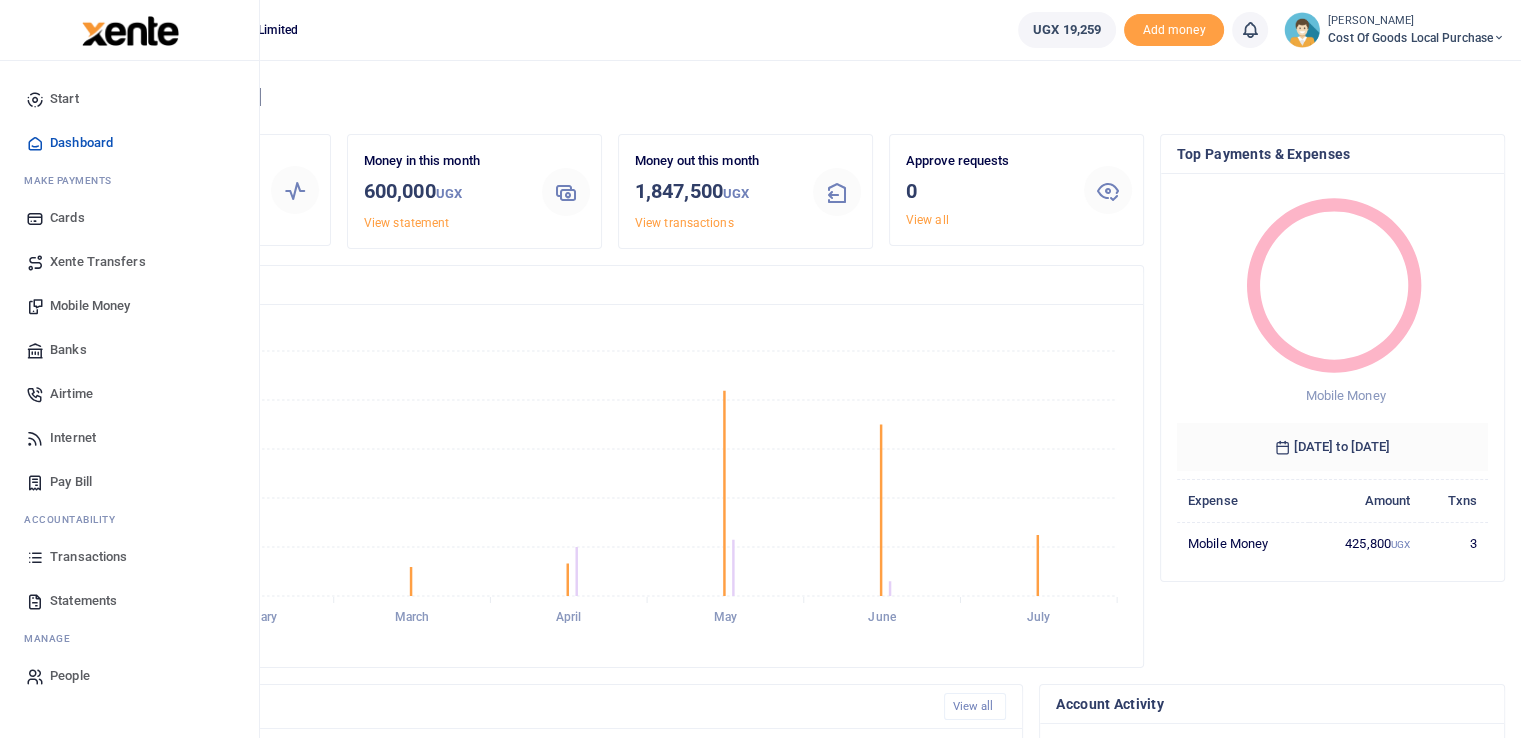 click on "Statements" at bounding box center (83, 601) 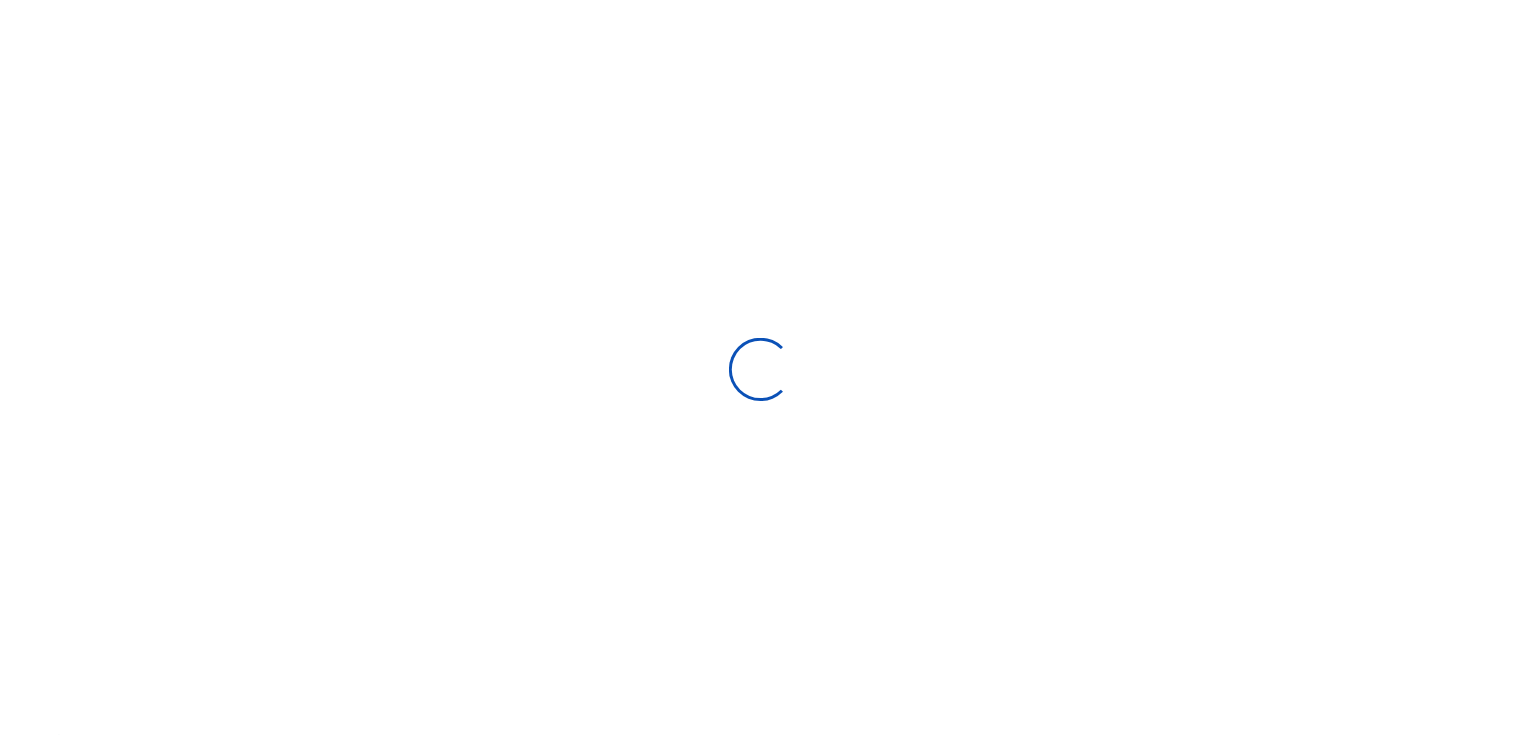 scroll, scrollTop: 0, scrollLeft: 0, axis: both 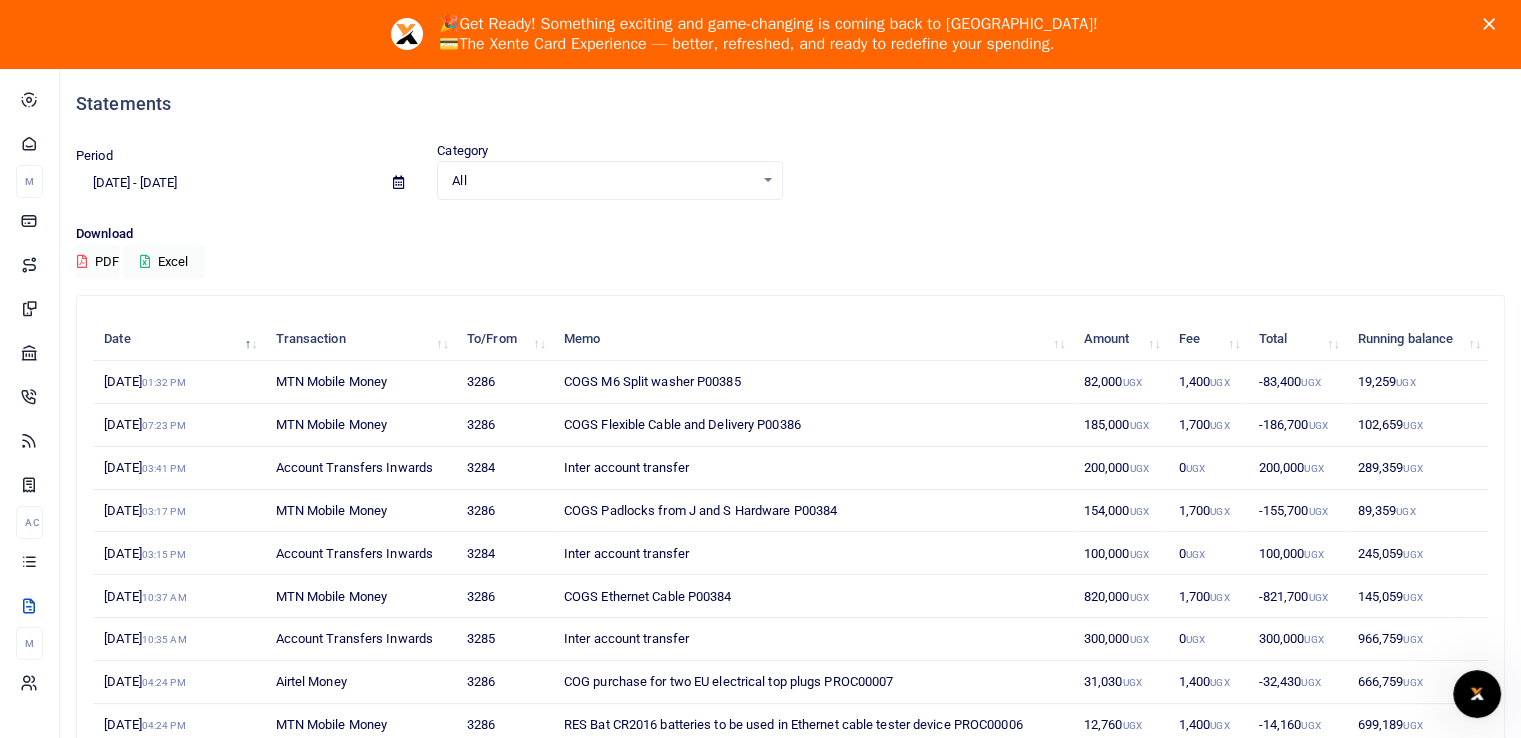 click on "Period
[DATE] - [DATE]" at bounding box center [248, 173] 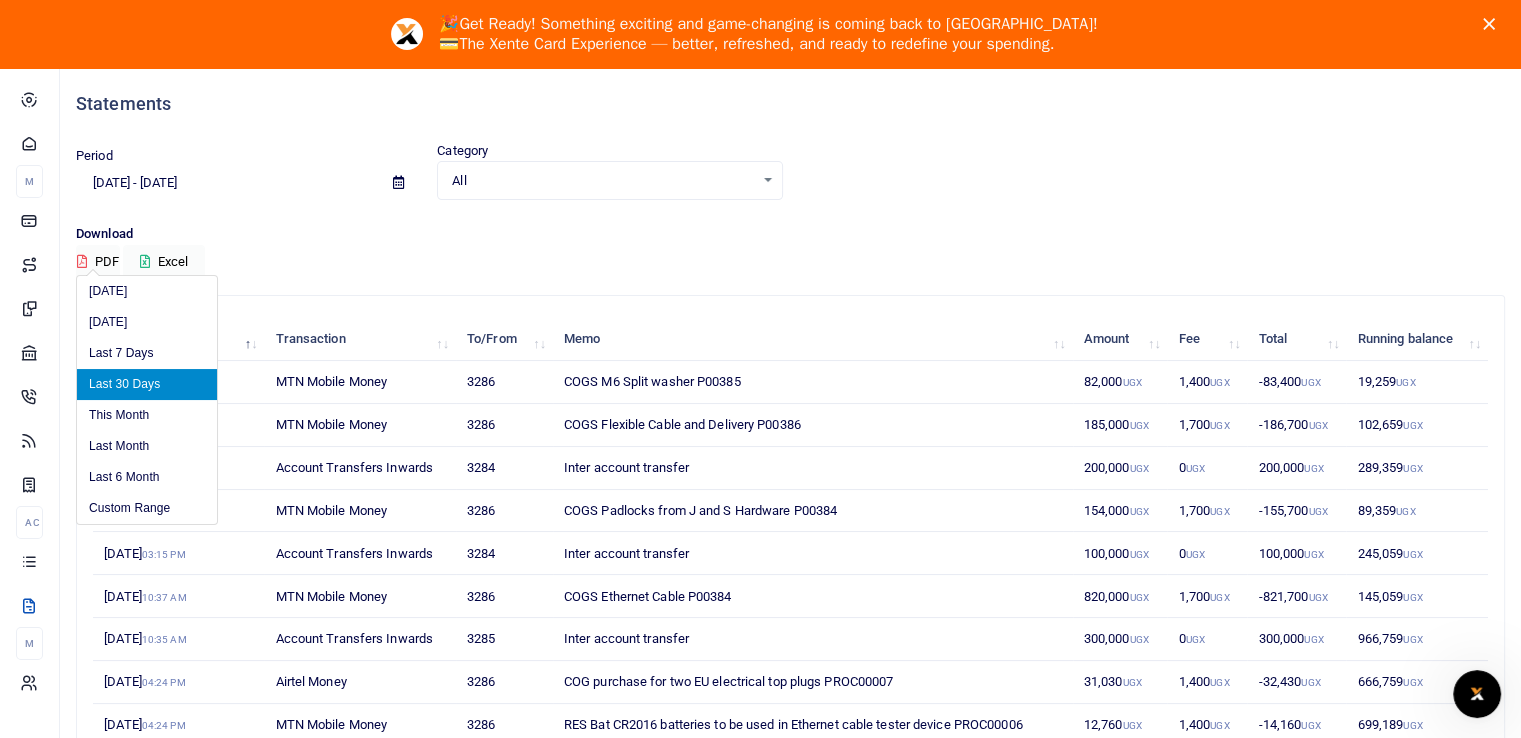 click on "[DATE] - [DATE]" at bounding box center (226, 183) 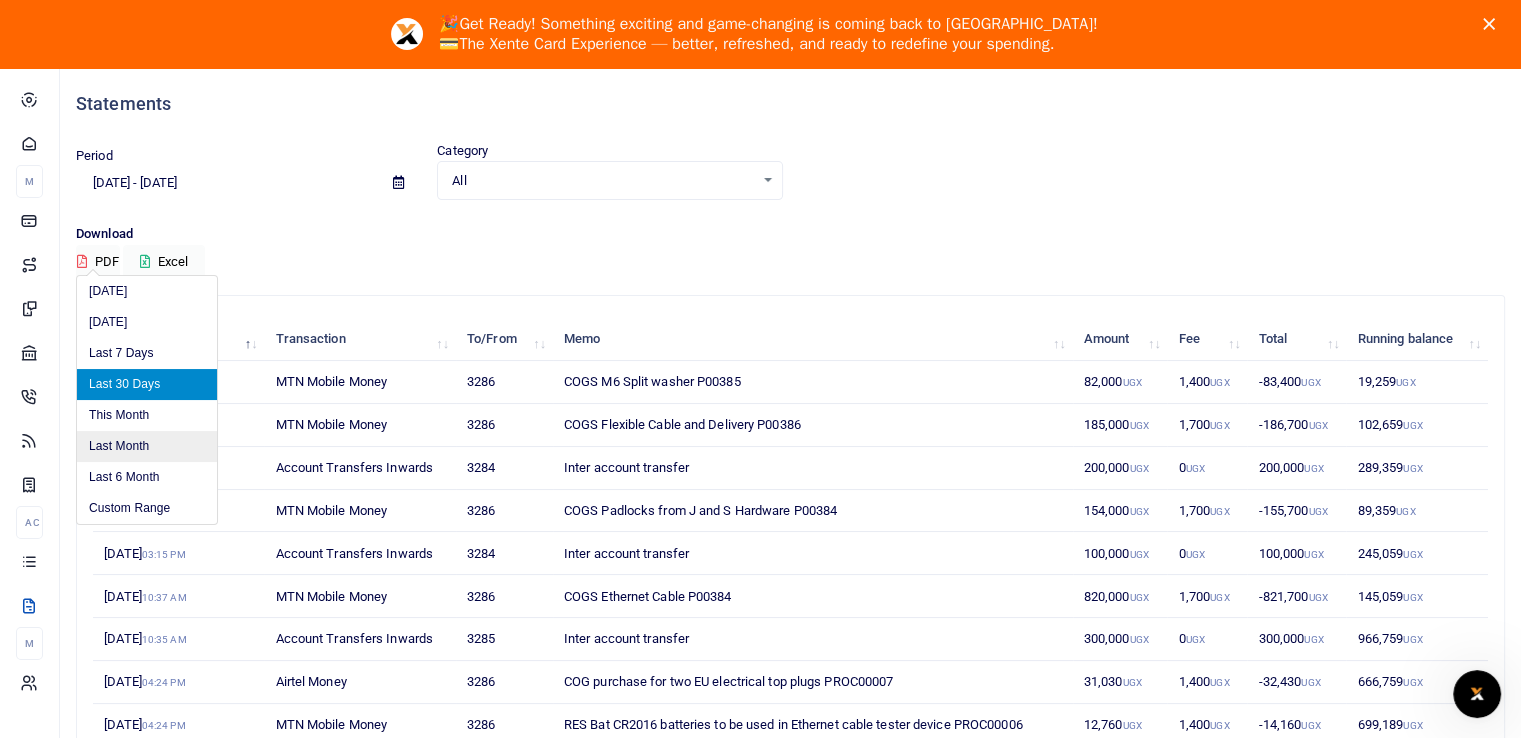 click on "Last Month" at bounding box center (147, 446) 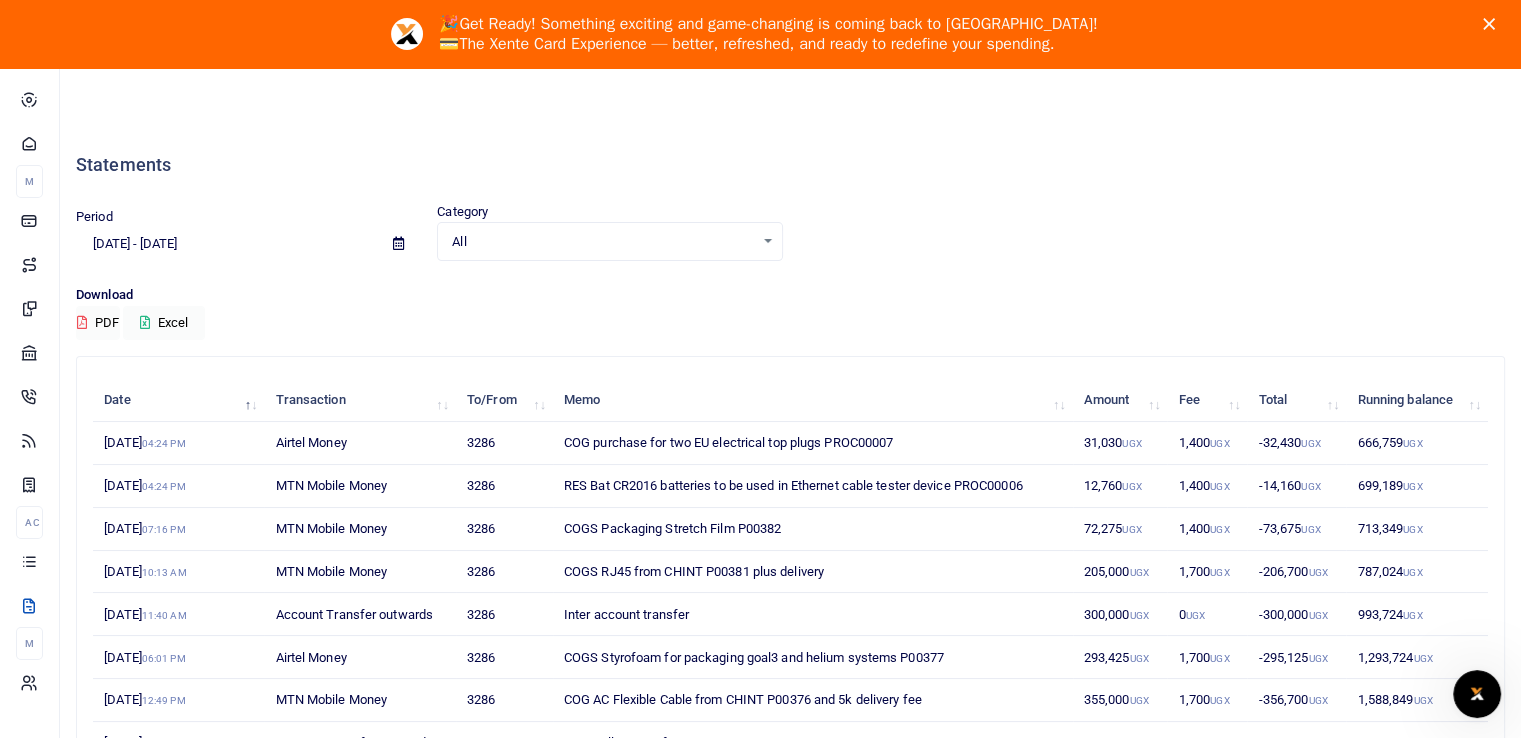 scroll, scrollTop: 0, scrollLeft: 0, axis: both 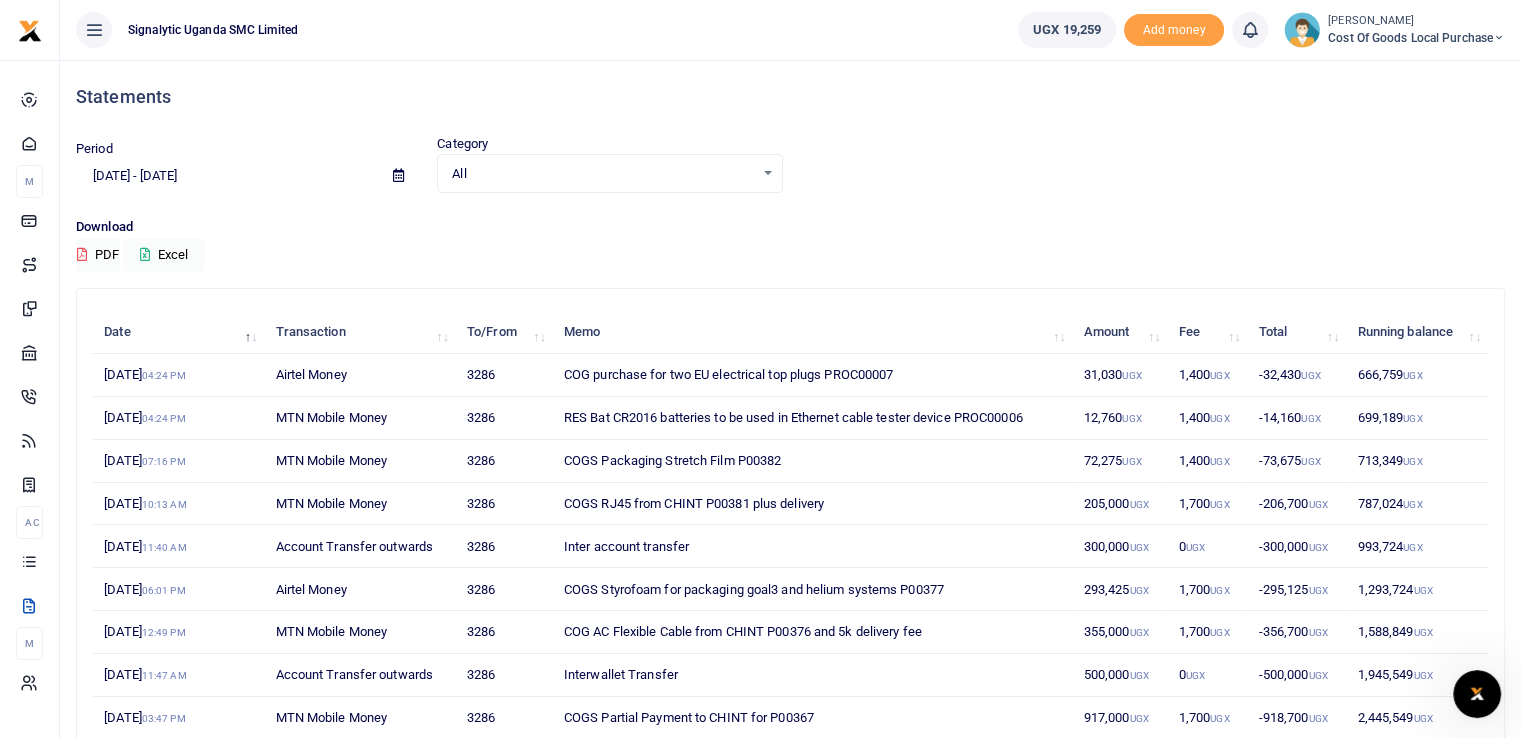 click on "Cost of Goods Local Purchase" at bounding box center [1416, 38] 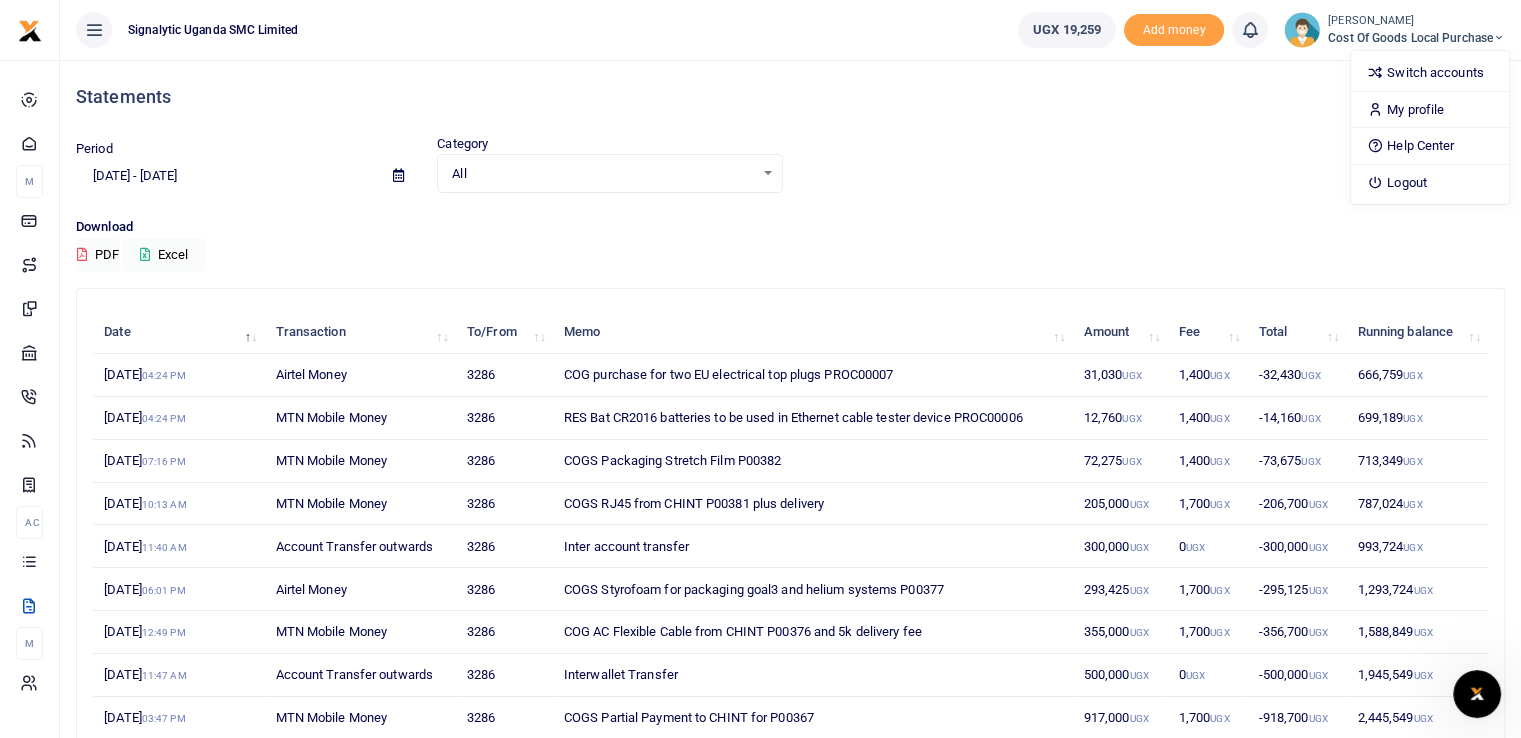 click on "Statements" at bounding box center [790, 97] 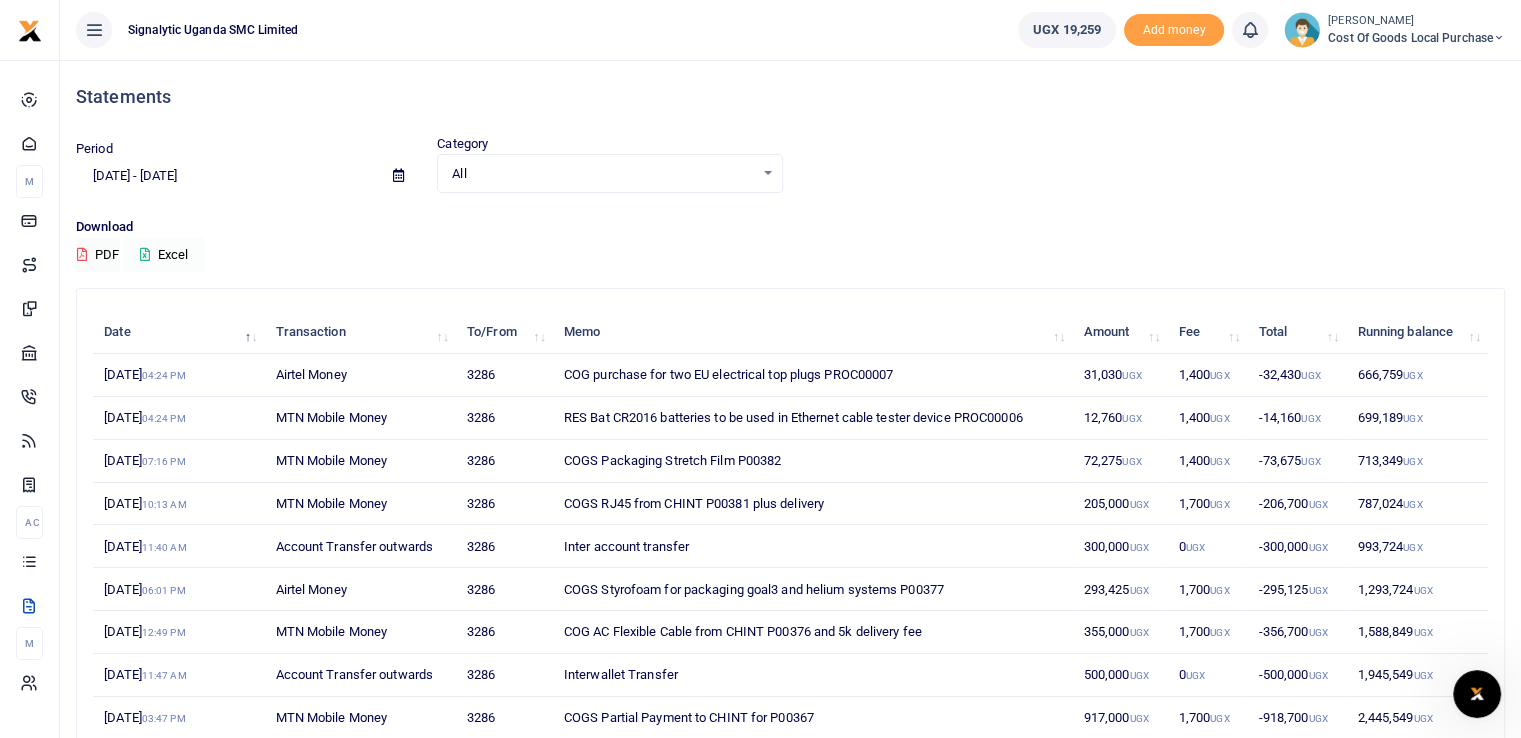 click on "Excel" at bounding box center [164, 255] 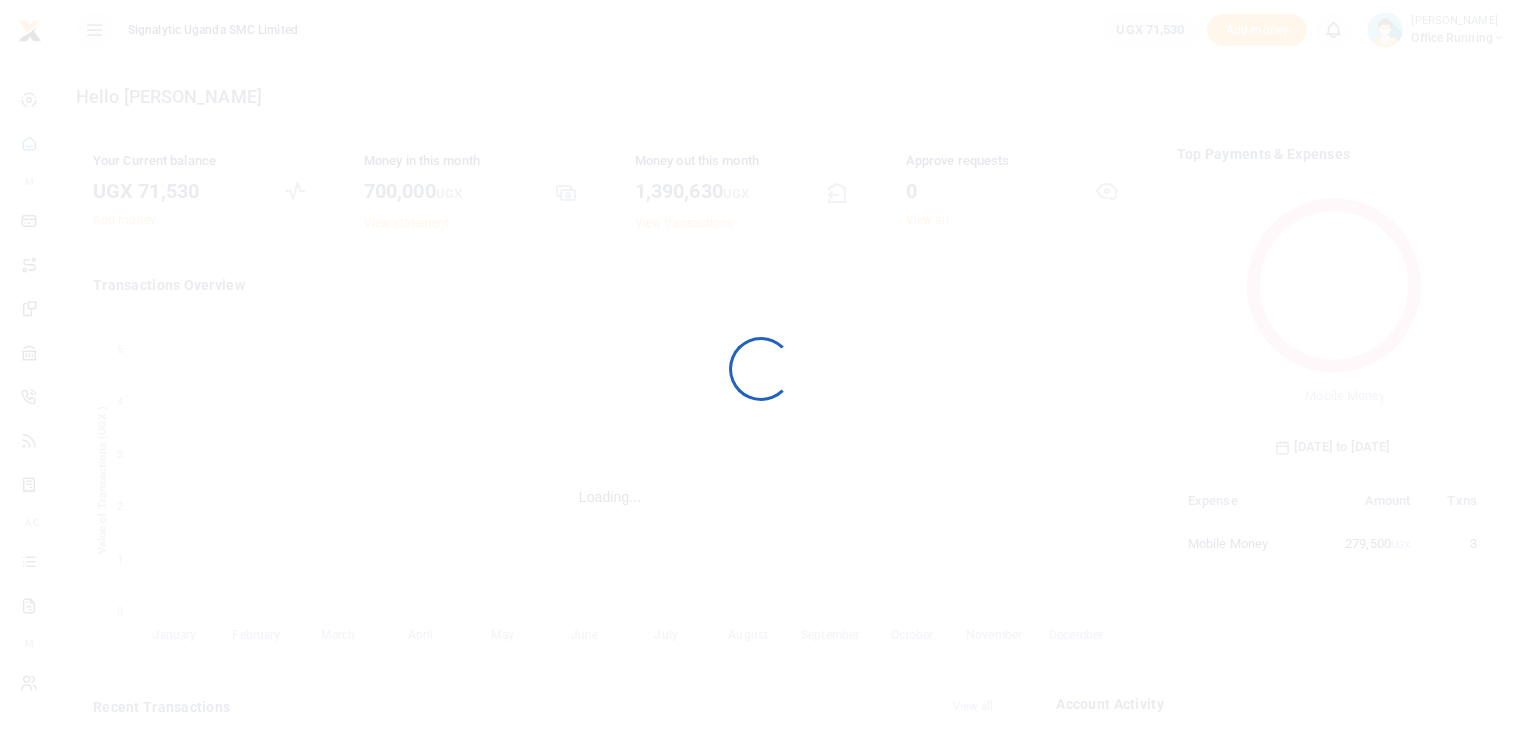 scroll, scrollTop: 0, scrollLeft: 0, axis: both 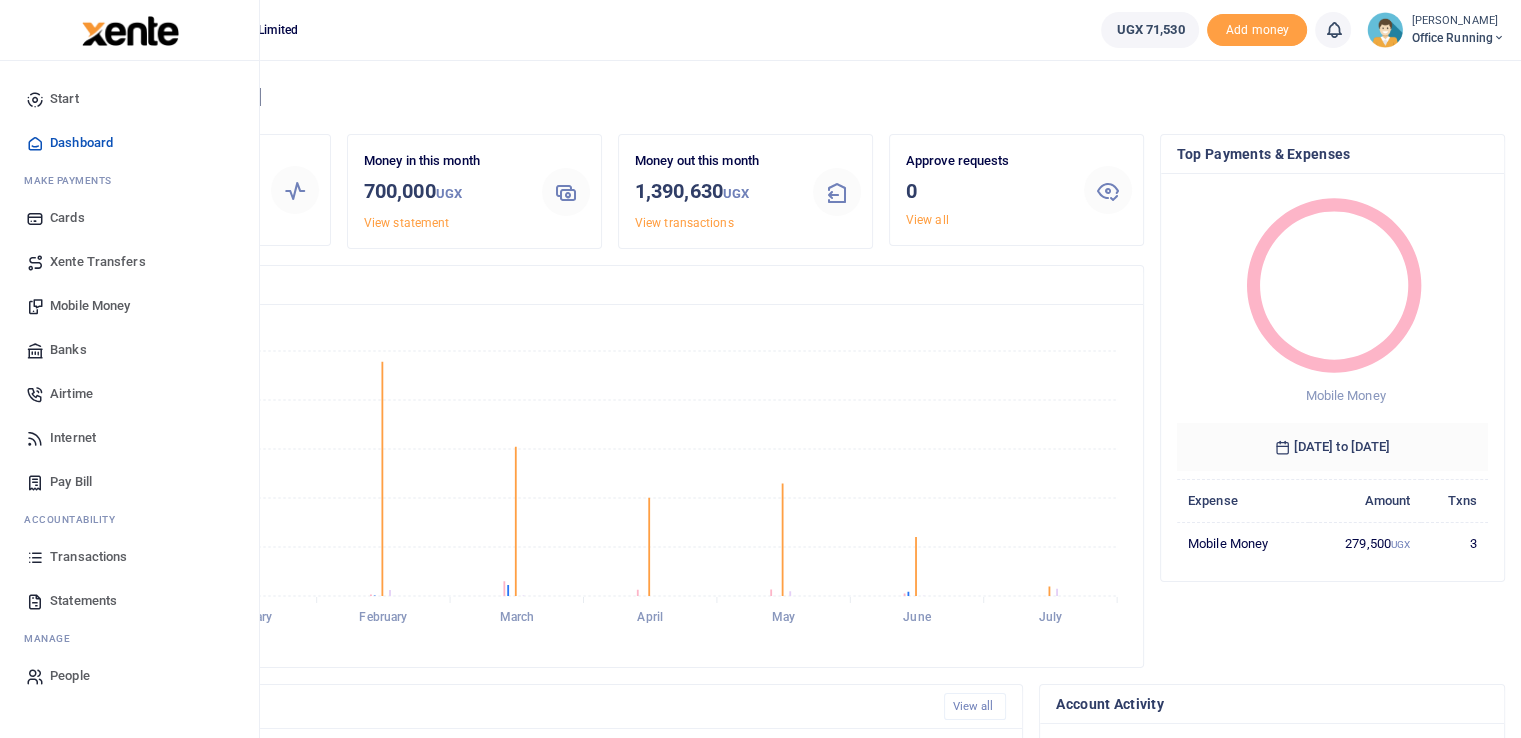 click on "Statements" at bounding box center [83, 601] 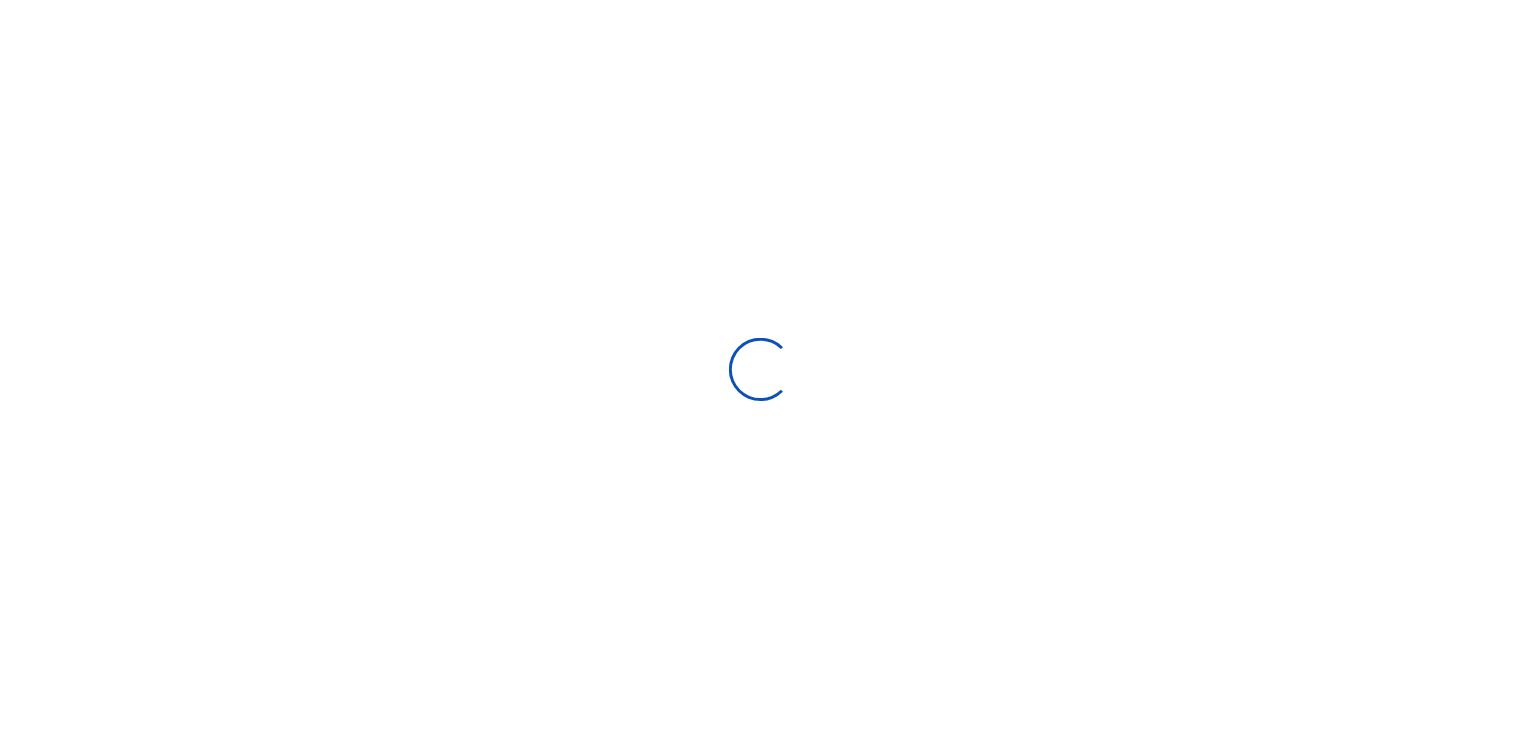scroll, scrollTop: 0, scrollLeft: 0, axis: both 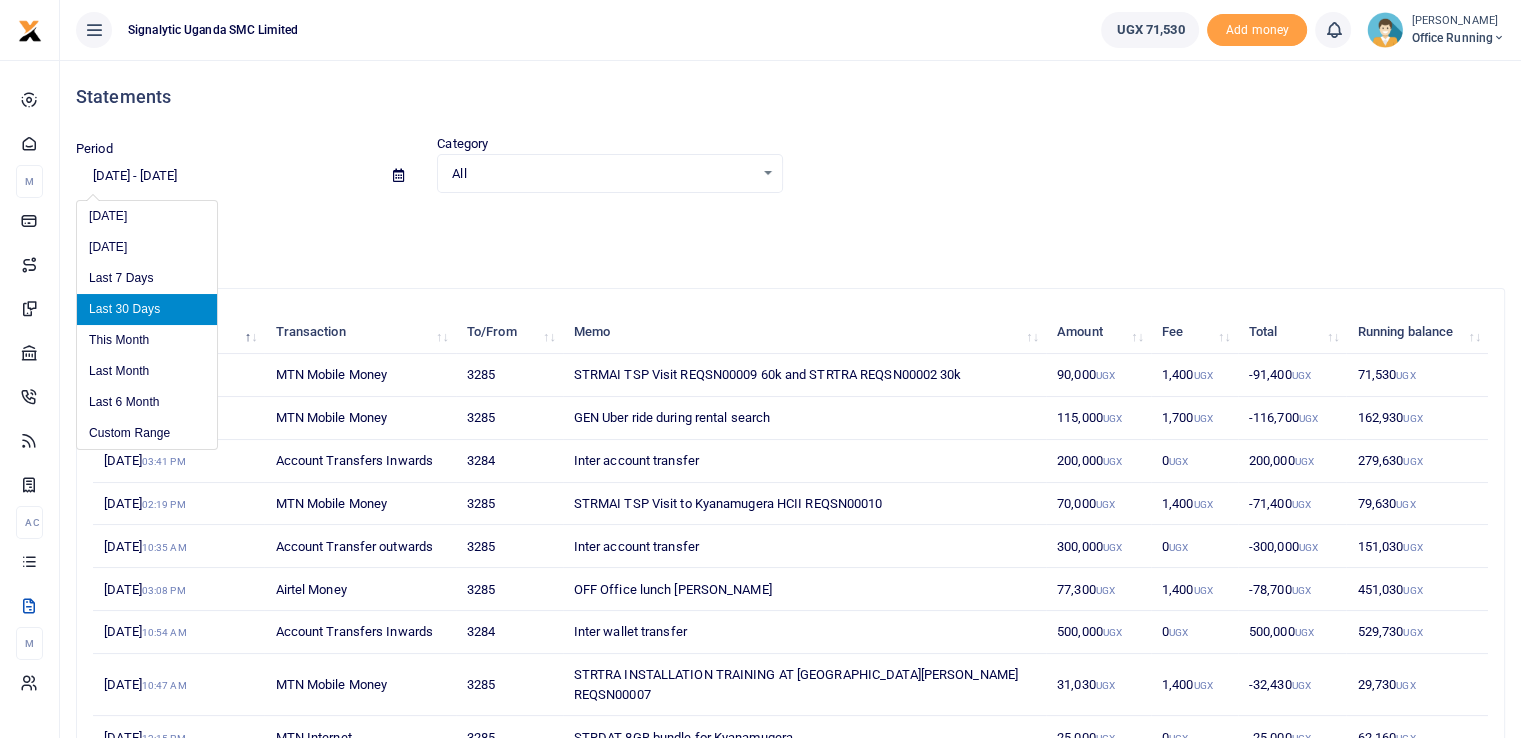 click on "[DATE] - [DATE]" at bounding box center [226, 176] 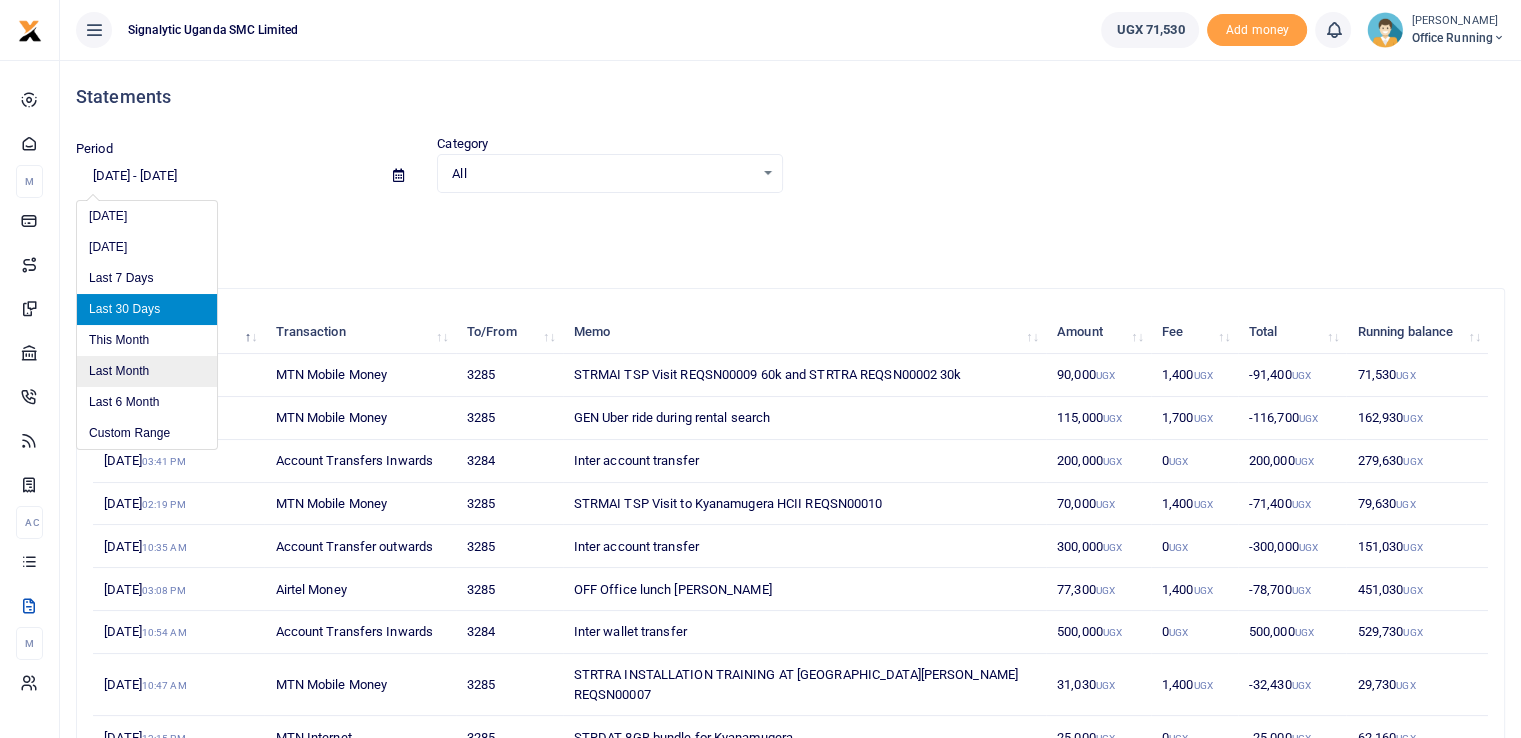click on "Last Month" at bounding box center (147, 371) 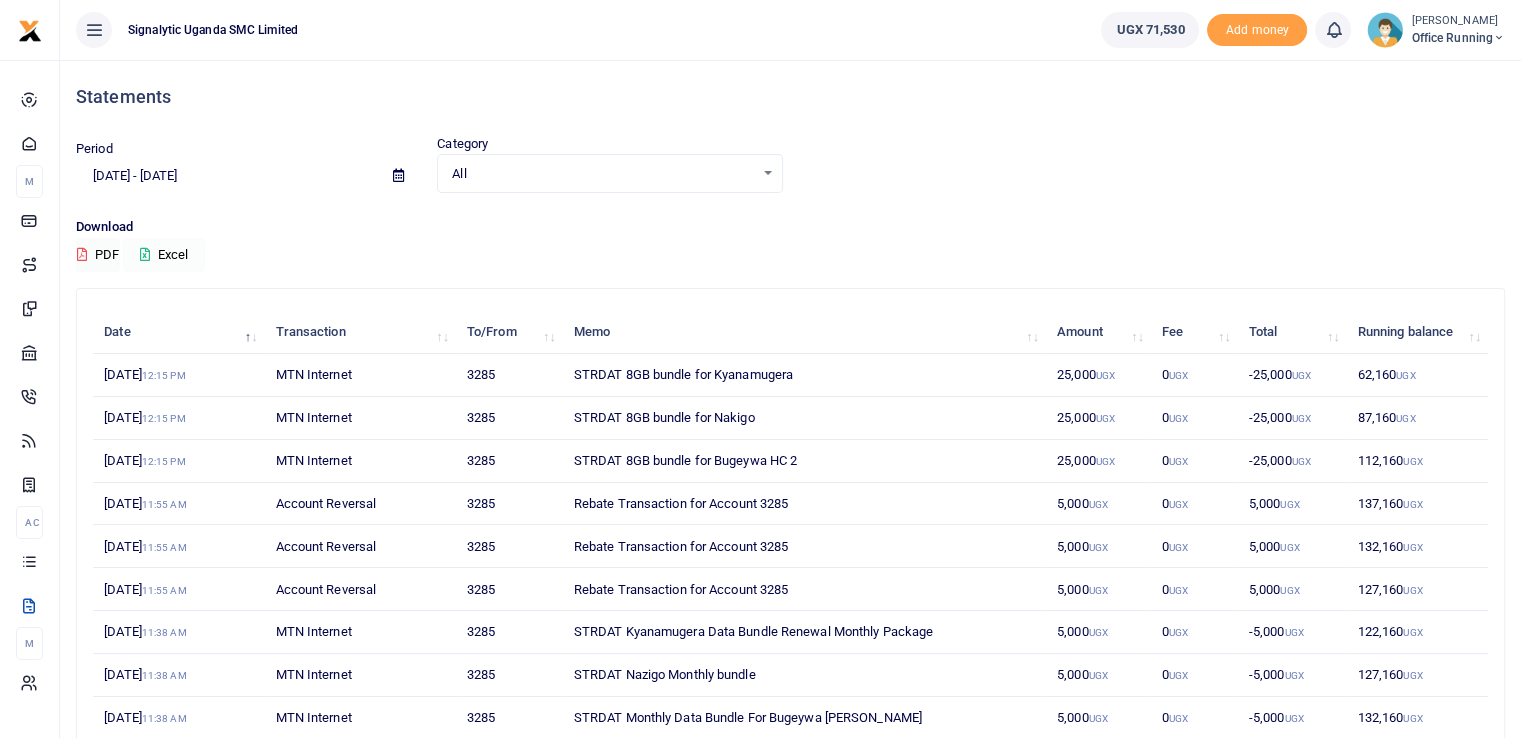 click on "Excel" at bounding box center [164, 255] 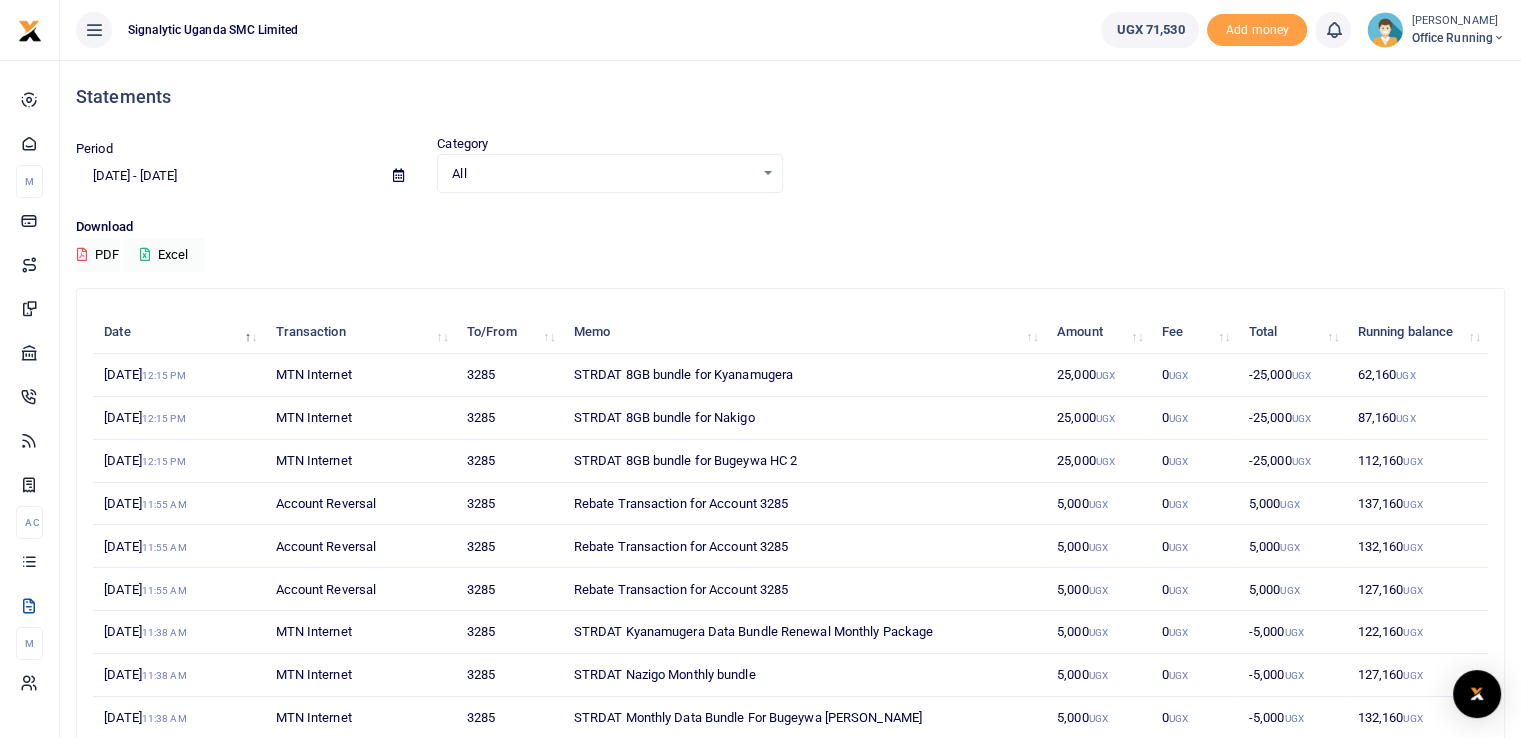 click on "Office Running" at bounding box center (1458, 38) 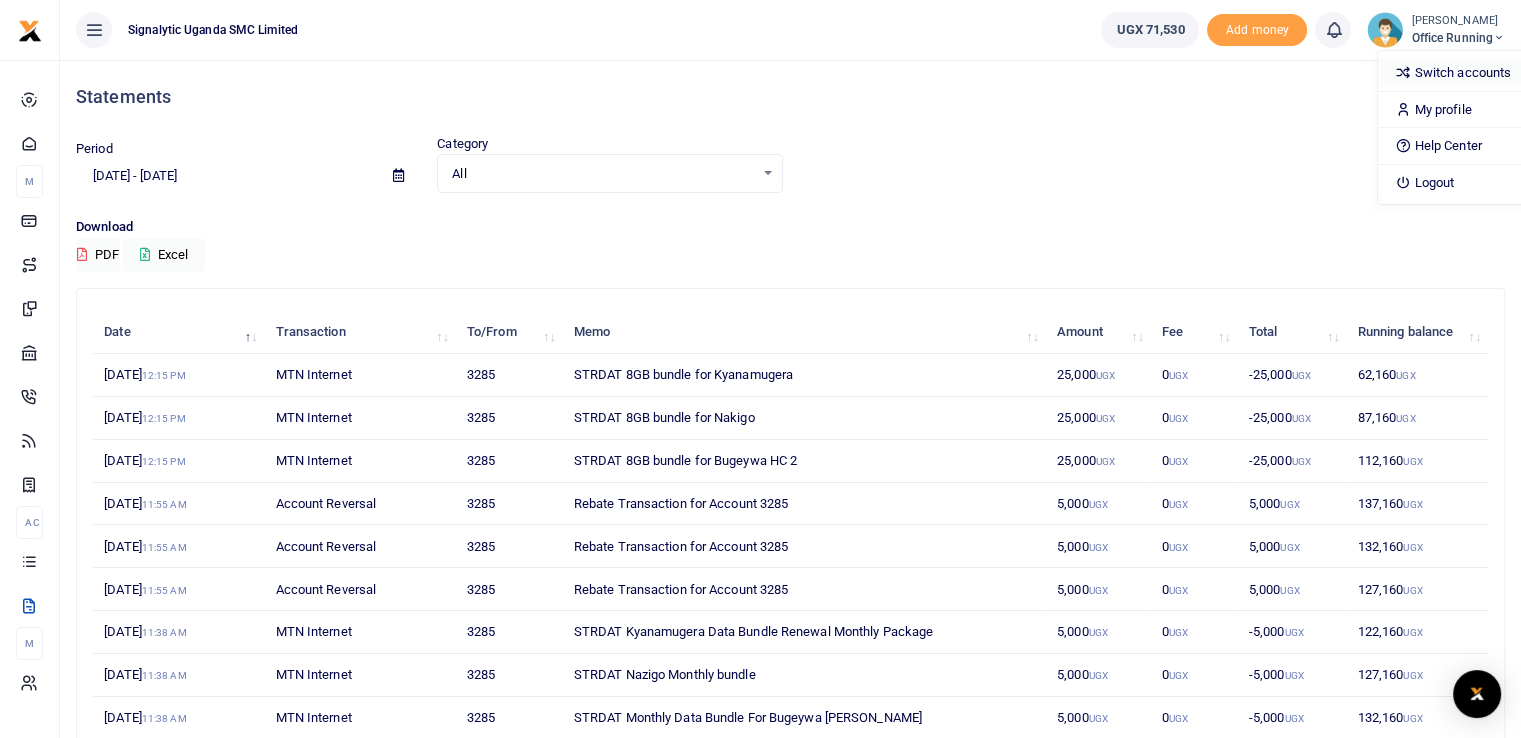 click on "Switch accounts" at bounding box center [1457, 73] 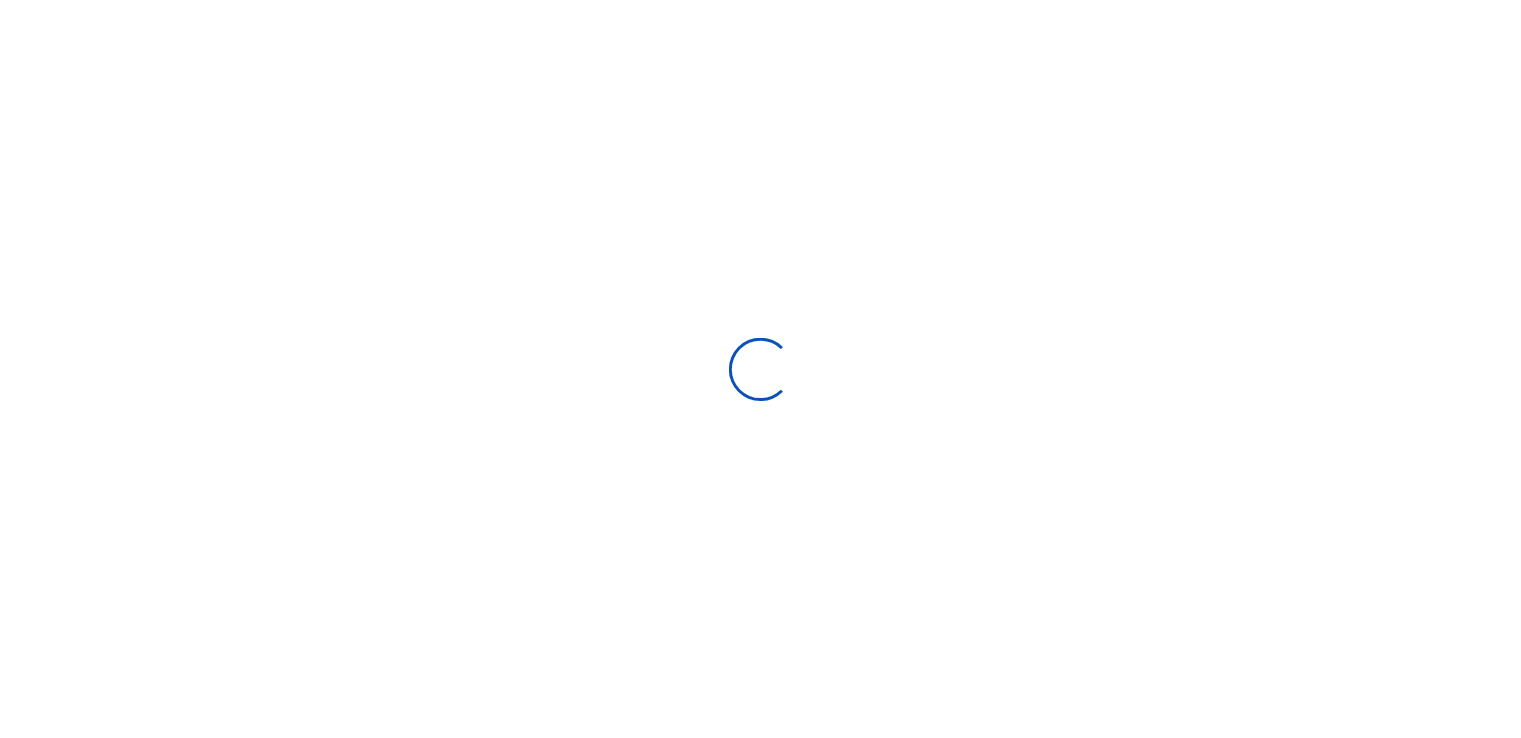 scroll, scrollTop: 0, scrollLeft: 0, axis: both 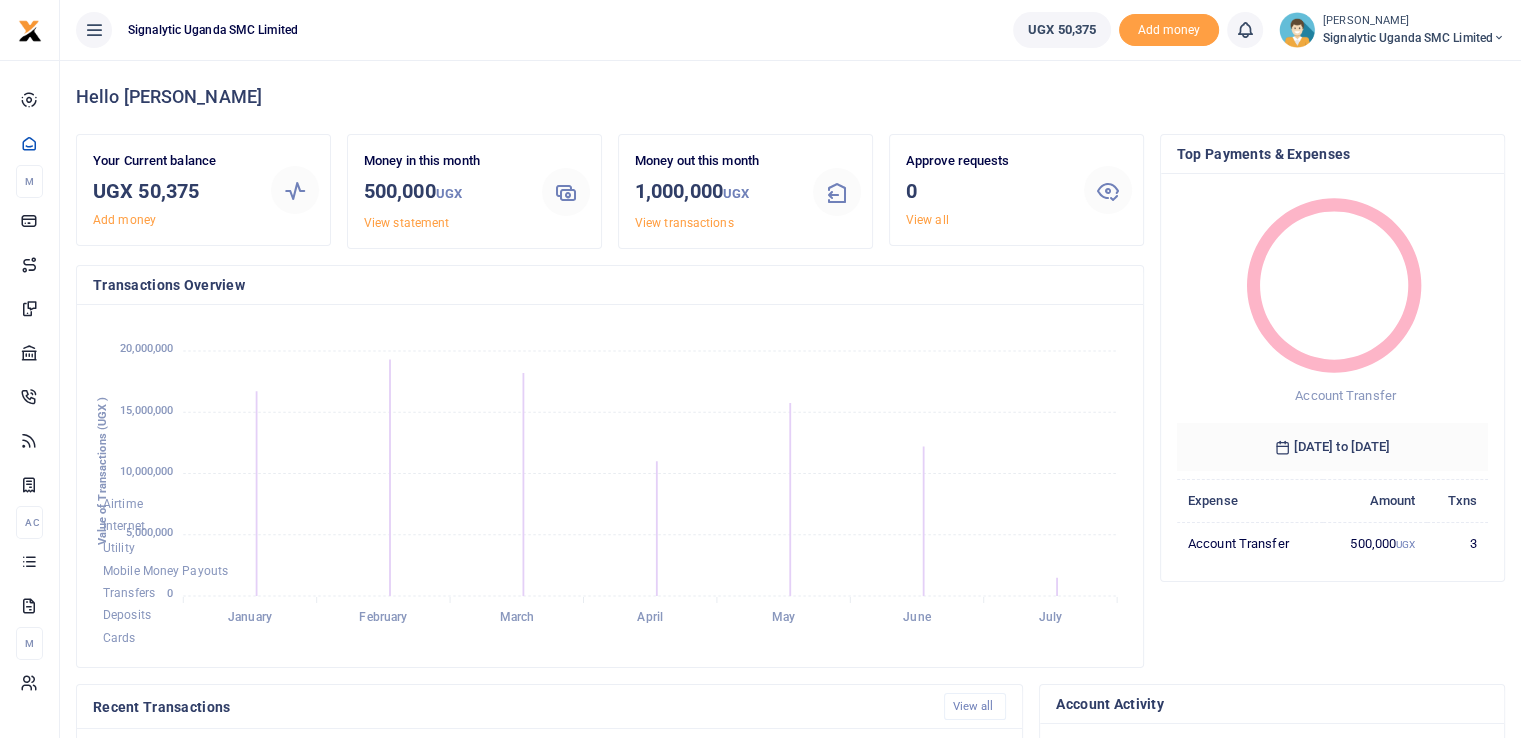 drag, startPoint x: 0, startPoint y: 0, endPoint x: 699, endPoint y: 456, distance: 834.58795 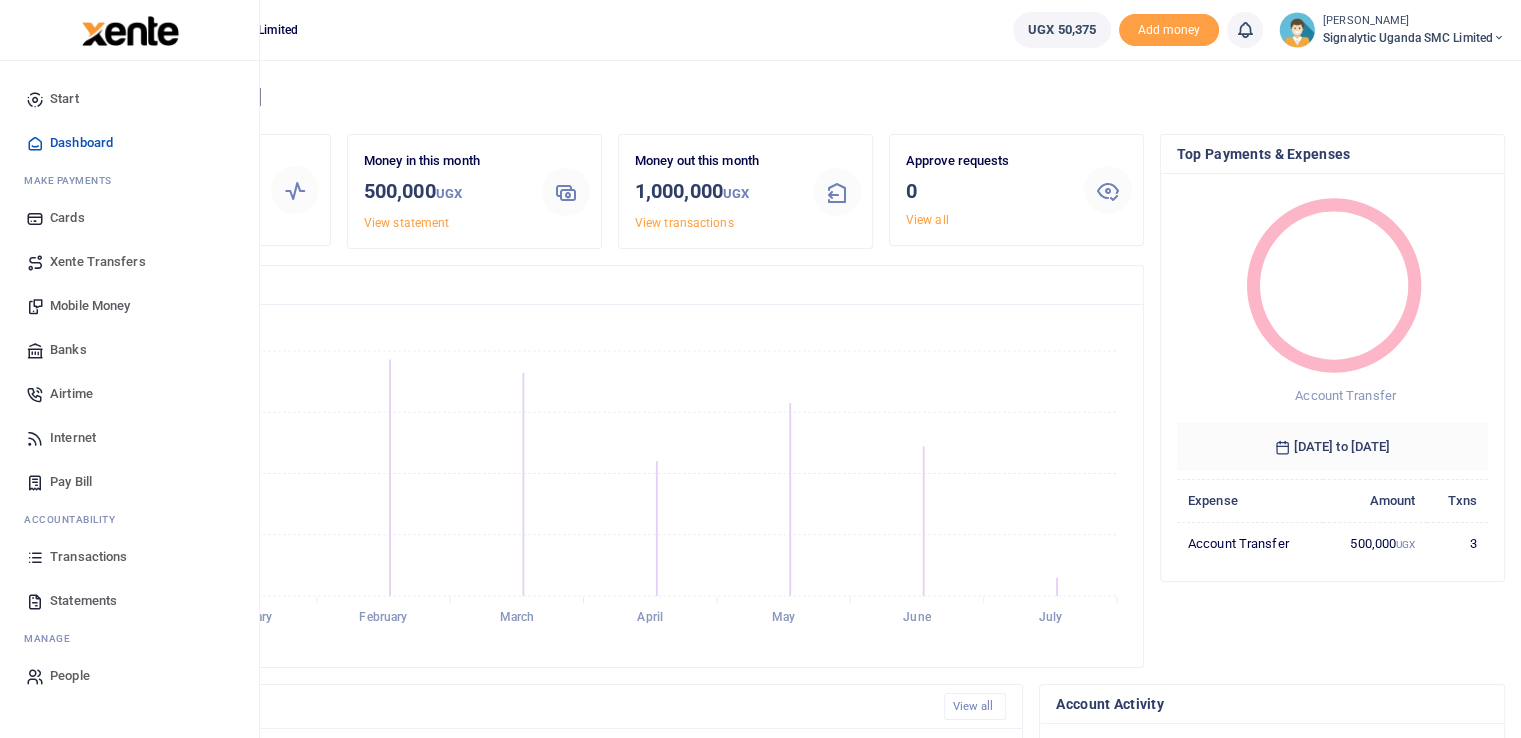 click on "Statements" at bounding box center [83, 601] 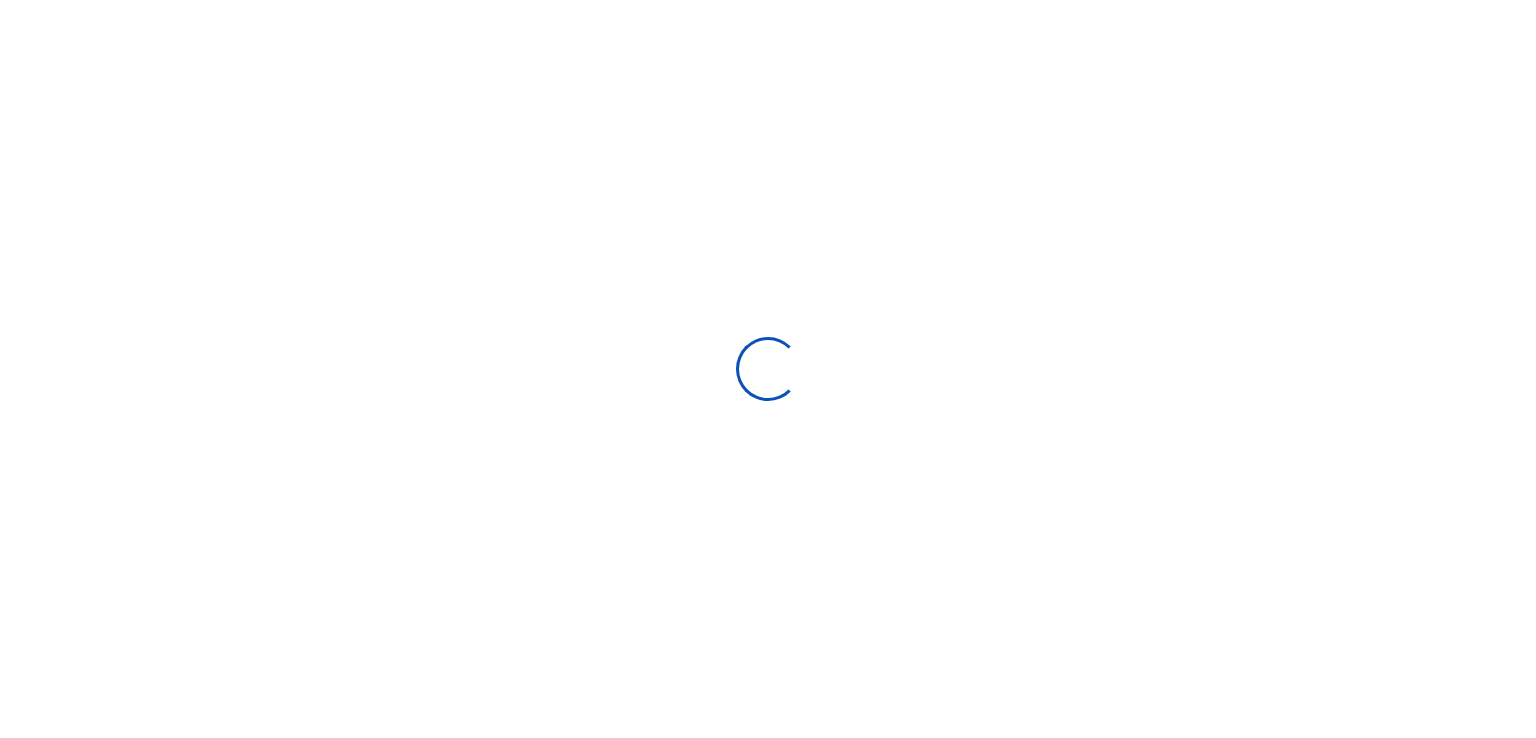 select on "ALL" 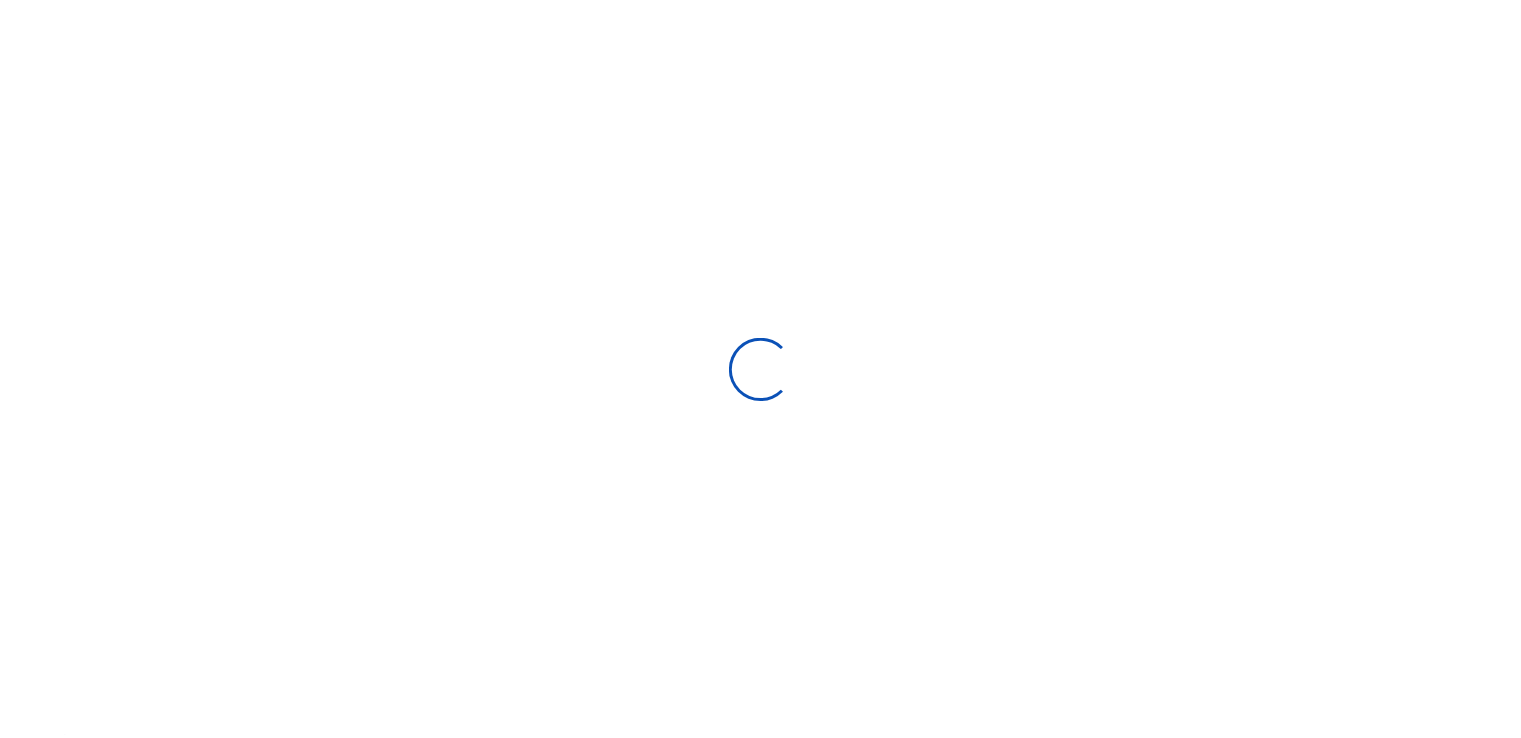 scroll, scrollTop: 0, scrollLeft: 0, axis: both 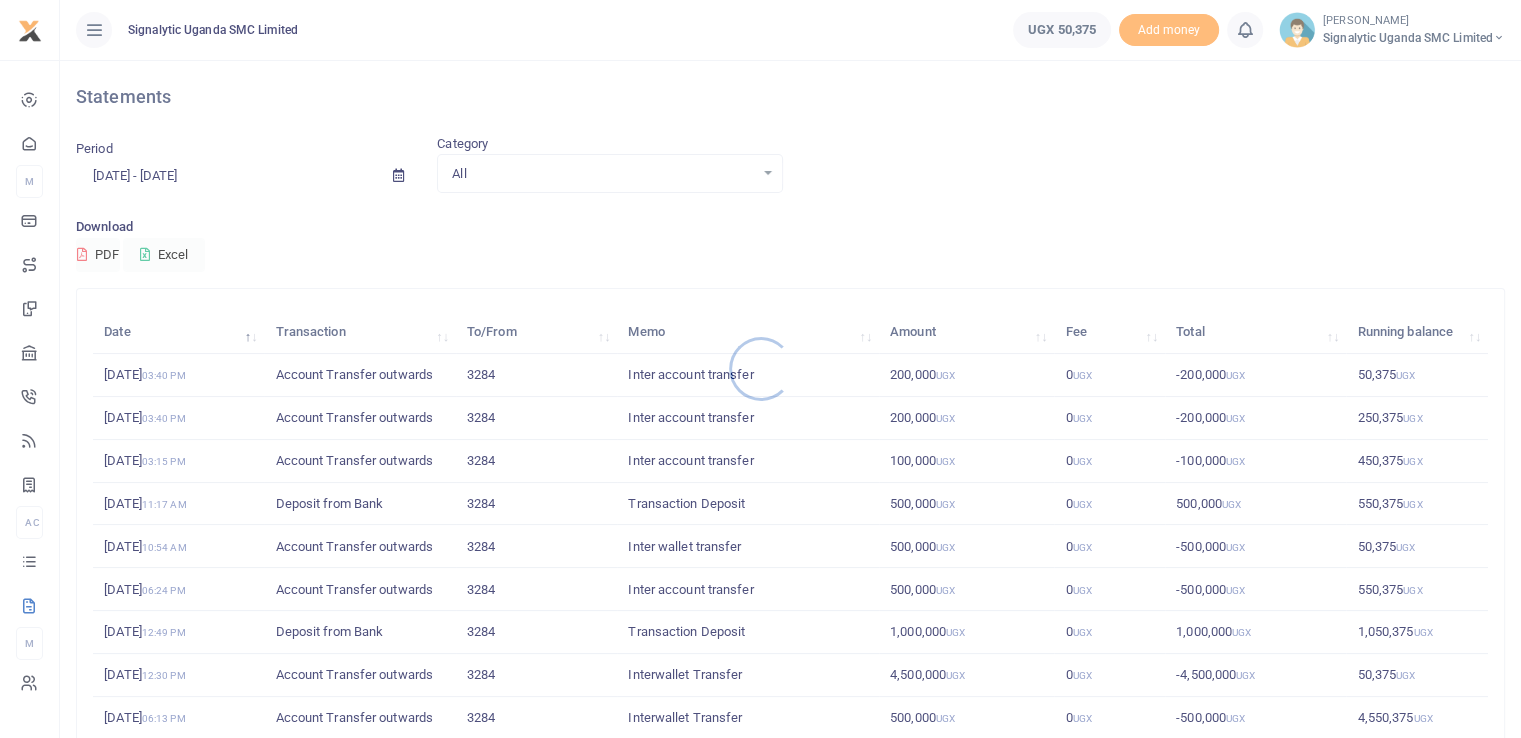 click at bounding box center (760, 369) 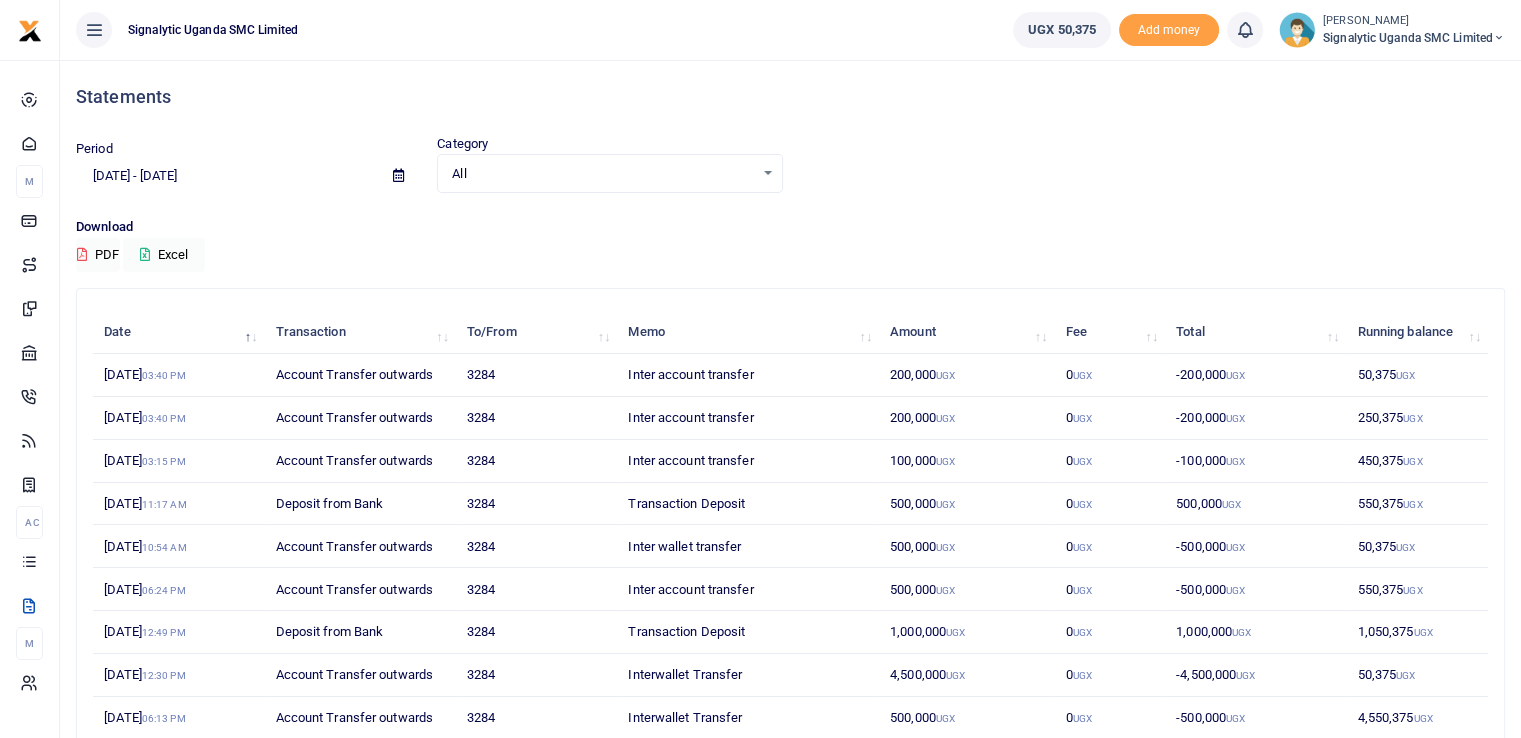 click on "Date Transaction To/From Memo Amount Fee Total Running balance [DATE]  03:40 PM Account Transfer outwards 3284 Inter account transfer 200,000 UGX 0 UGX -200,000 UGX 50,375 UGX [DATE]  03:40 PM Account Transfer outwards 3284 Inter account transfer 200,000 UGX 0 UGX -200,000 UGX 250,375 UGX [DATE]  03:15 PM Account Transfer outwards 3284 Inter account transfer 100,000 UGX 0 UGX -100,000 UGX 450,375 UGX [DATE]  11:17 AM Deposit from Bank 3284 Transaction Deposit 500,000 UGX 0 UGX 500,000 UGX 550,375 UGX [DATE]  10:54 AM Account Transfer outwards 3284 Inter wallet transfer 500,000 UGX 0 UGX -500,000 UGX 50,375 UGX [DATE]  06:24 PM Account Transfer outwards 3284 Inter account transfer 500,000 UGX 0 UGX -500,000 UGX 550,375 UGX [DATE]  12:49 PM Deposit from Bank 3284 Transaction Deposit 1,000,000 UGX 0 UGX 1,000,000 UGX 1,050,375 UGX [DATE]  12:30 PM Account Transfer outwards 3284 Interwallet Transfer 4,500,000 UGX 0 UGX UGX" at bounding box center (790, 540) 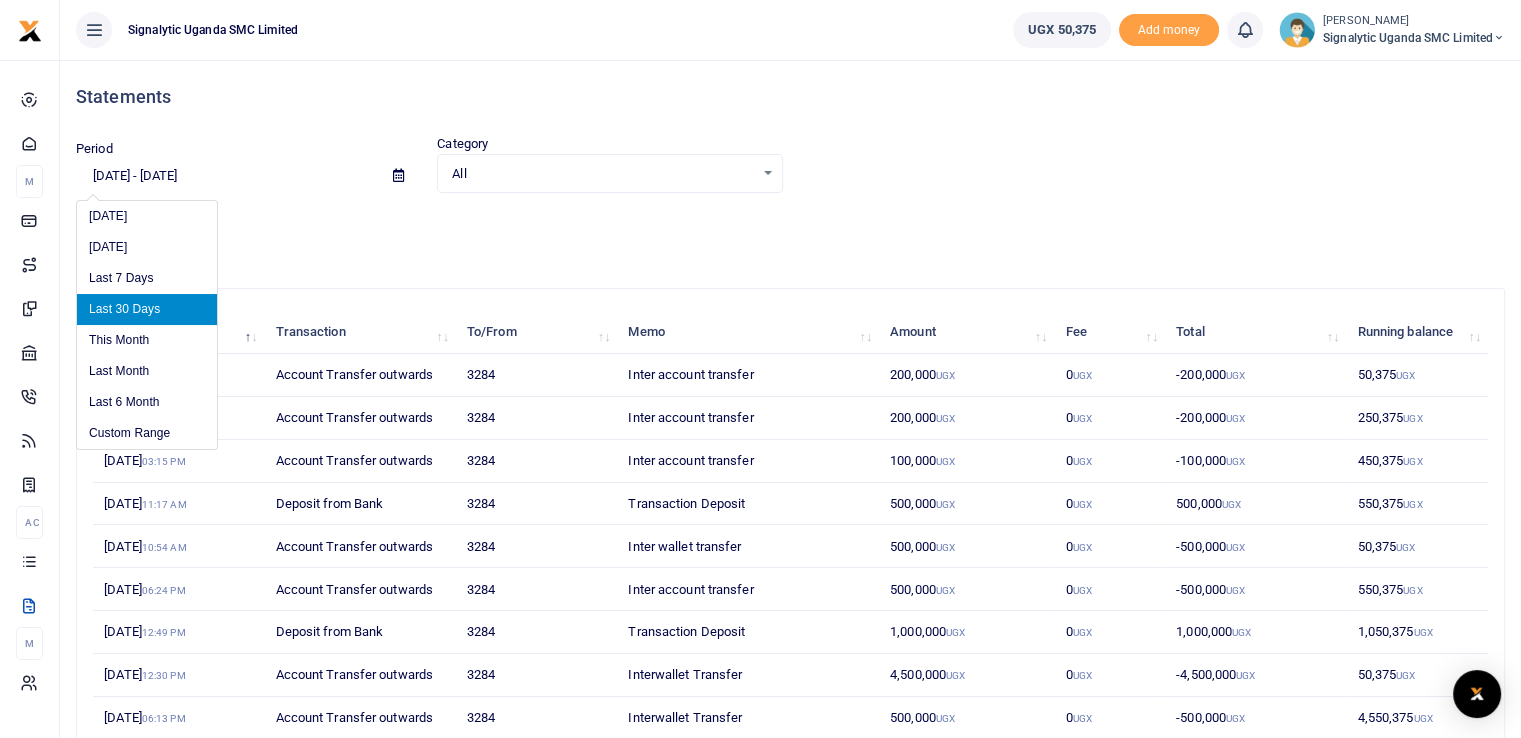 click on "[DATE] - [DATE]" at bounding box center [226, 176] 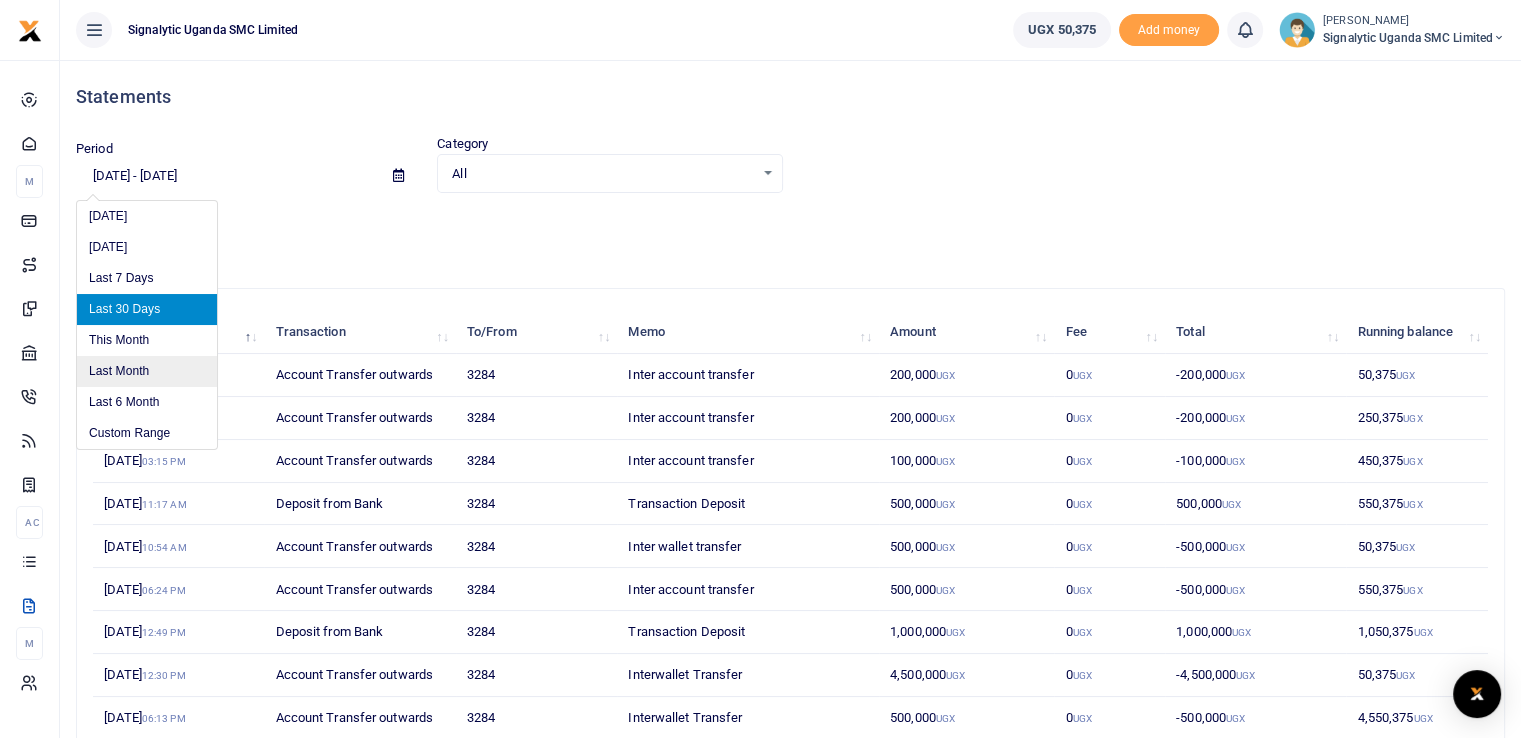 click on "Last Month" at bounding box center [147, 371] 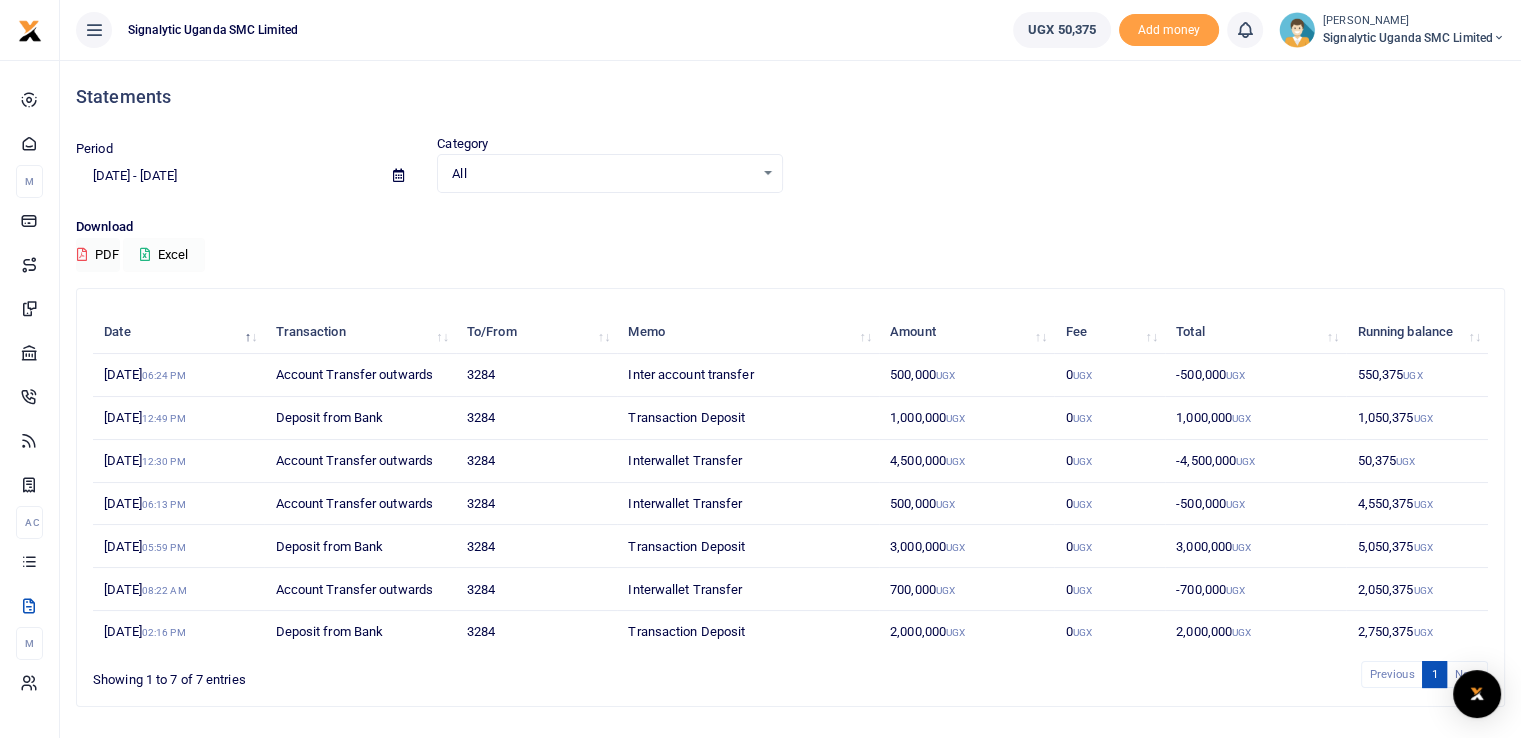 click on "Excel" at bounding box center (164, 255) 